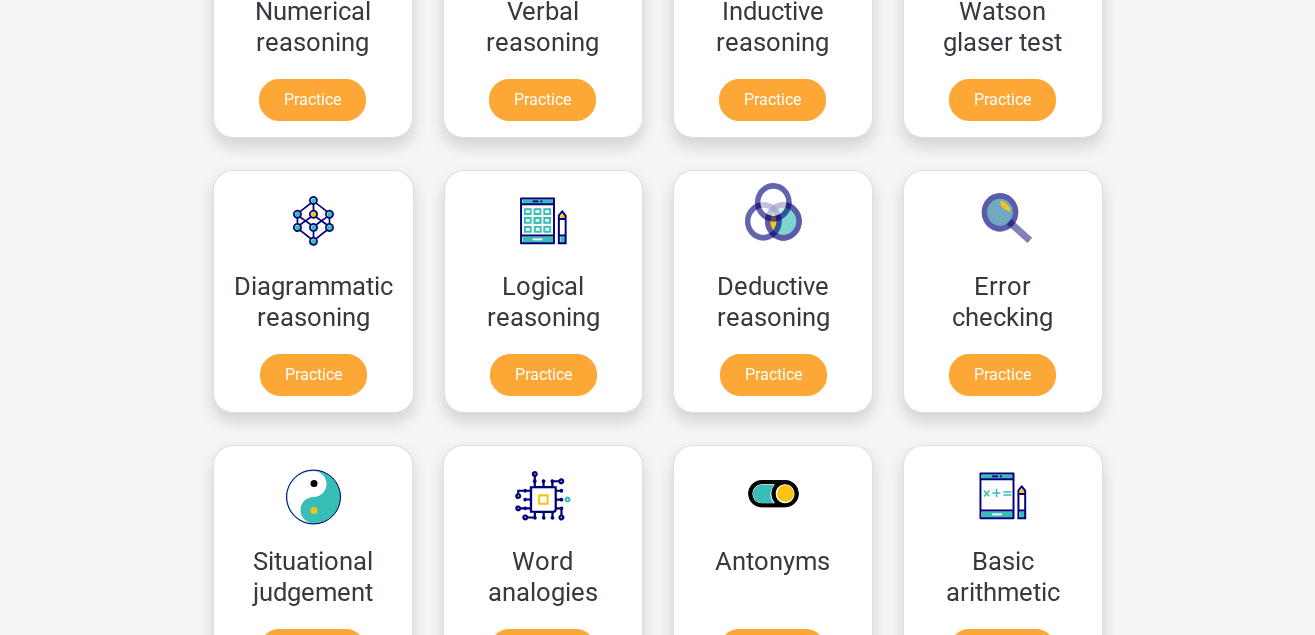 scroll, scrollTop: 0, scrollLeft: 0, axis: both 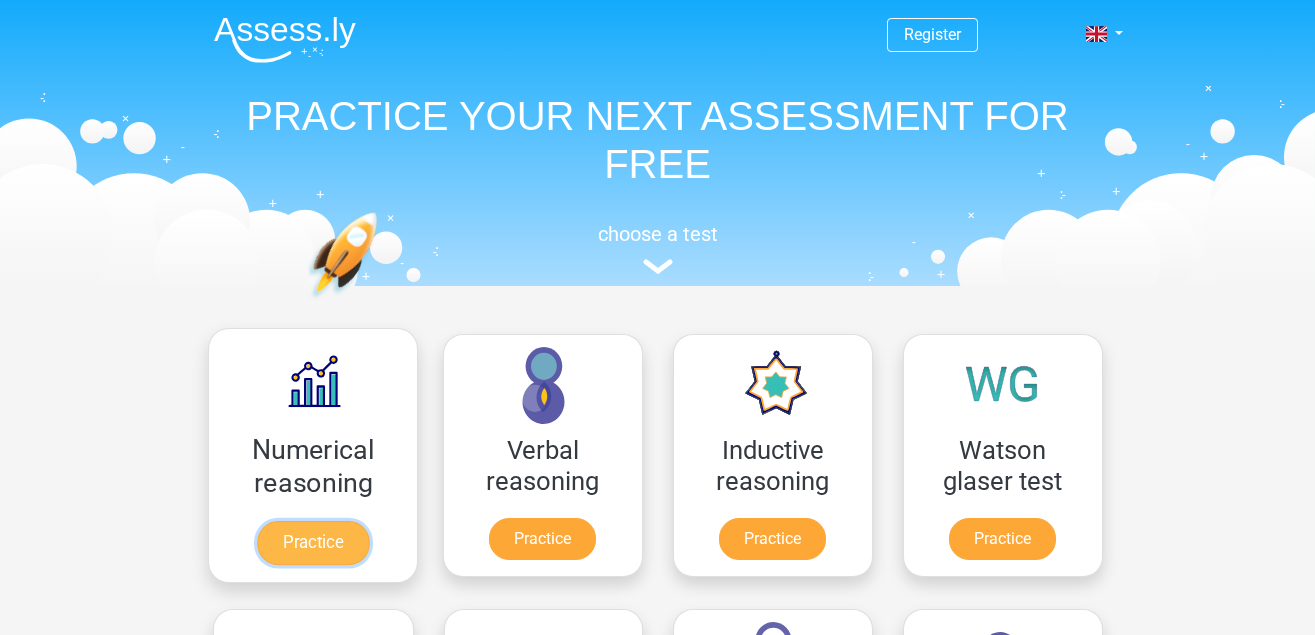 click on "Practice" at bounding box center [312, 543] 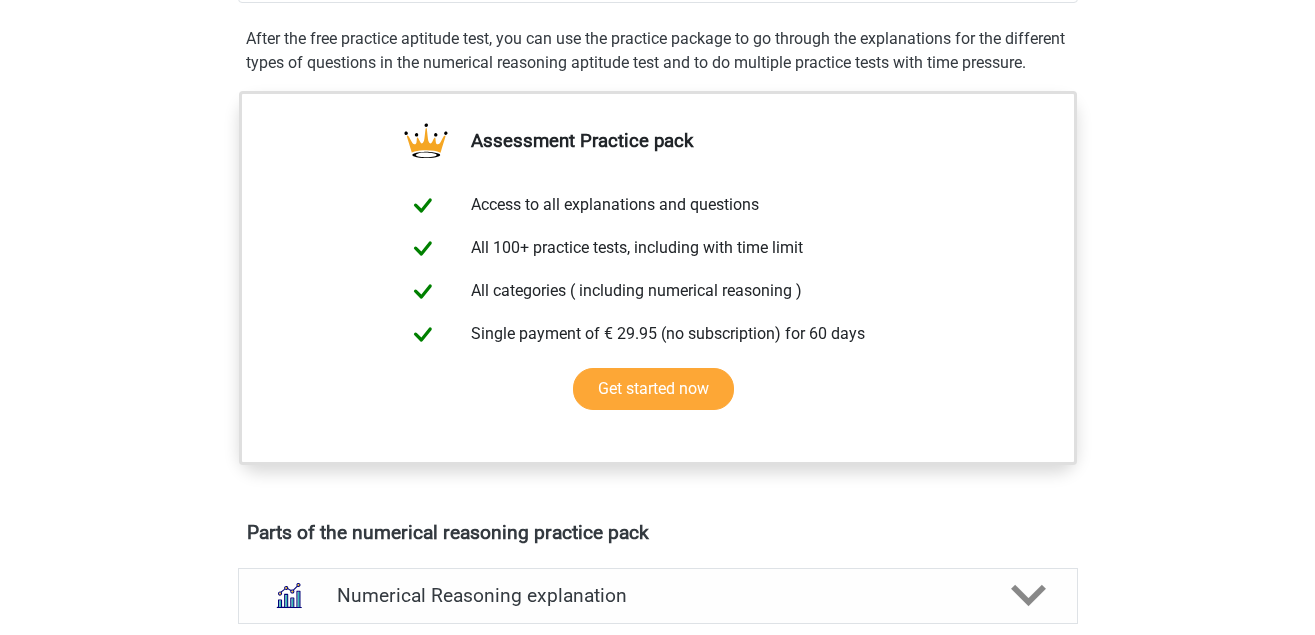 scroll, scrollTop: 35, scrollLeft: 0, axis: vertical 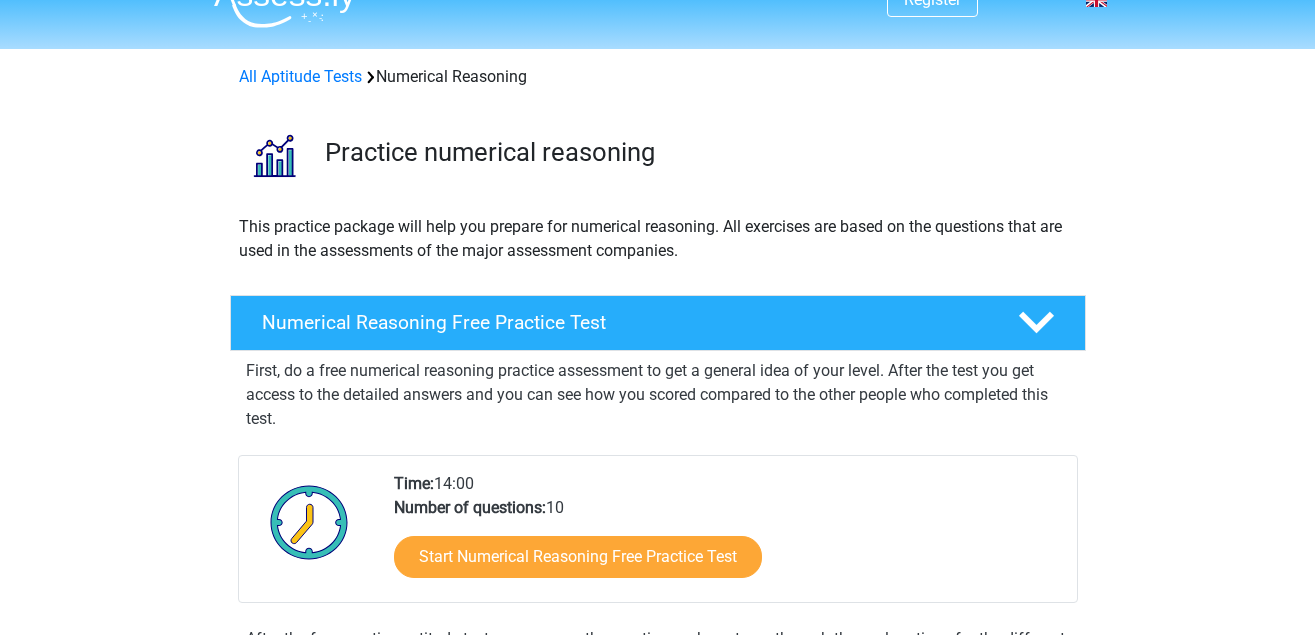click on "Numerical Reasoning
Free Practice Test
First, do a free numerical reasoning practice assessment to get a general idea of your level. After the test you get access to the detailed answers and you can see how you scored compared to the other people who completed this test.
Time:  14:00
Number of questions:  10" at bounding box center [658, 489] 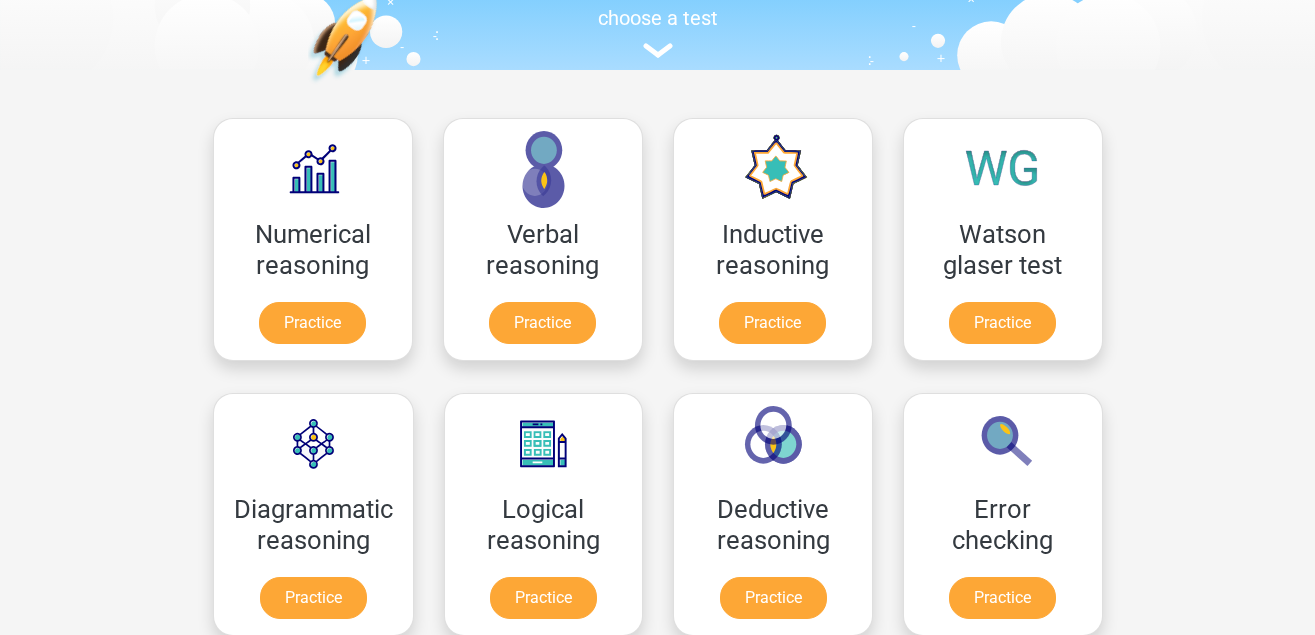 scroll, scrollTop: 226, scrollLeft: 0, axis: vertical 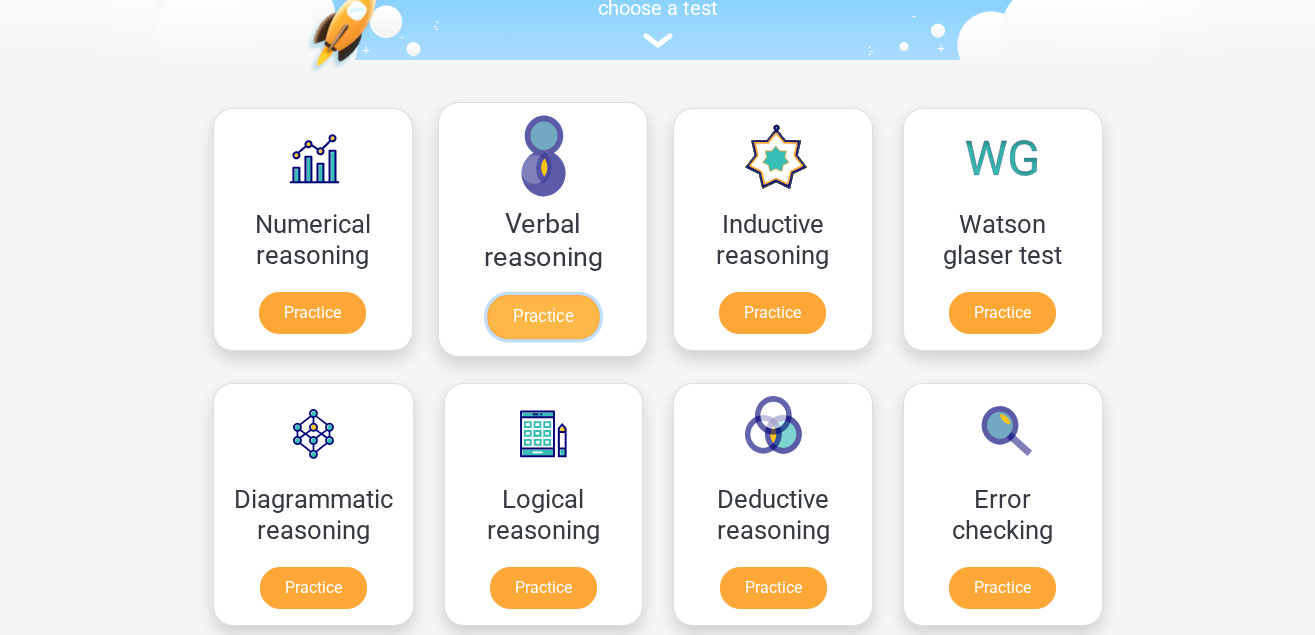 click on "Practice" at bounding box center [542, 317] 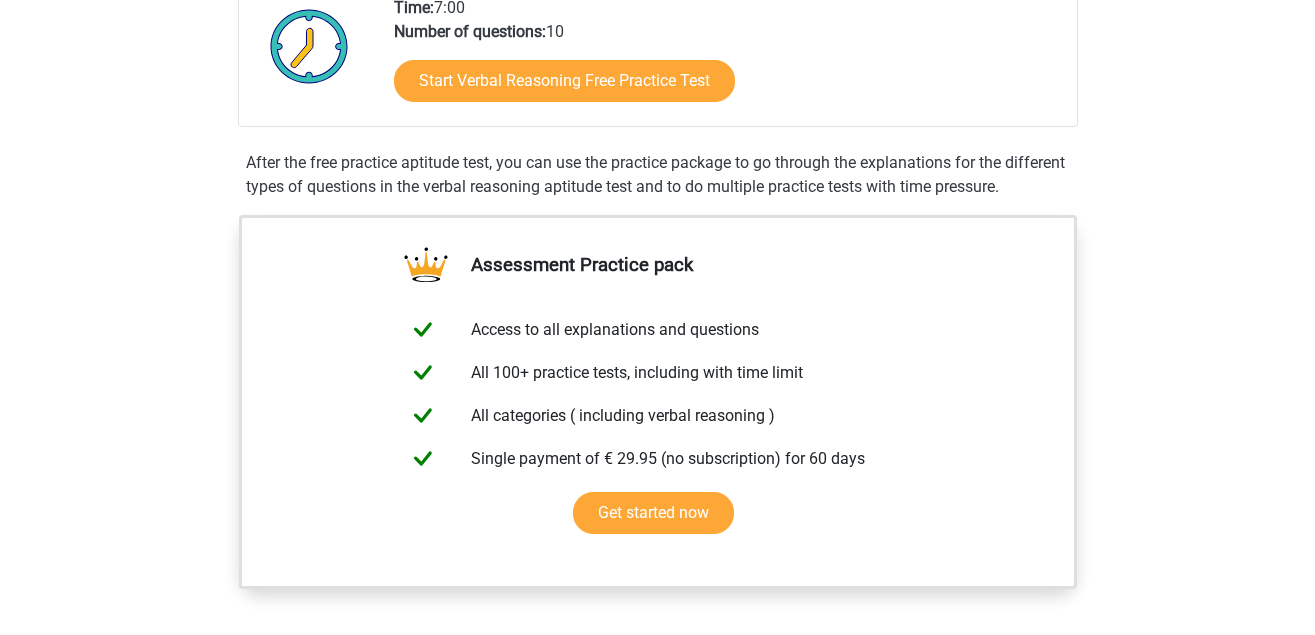 scroll, scrollTop: 552, scrollLeft: 0, axis: vertical 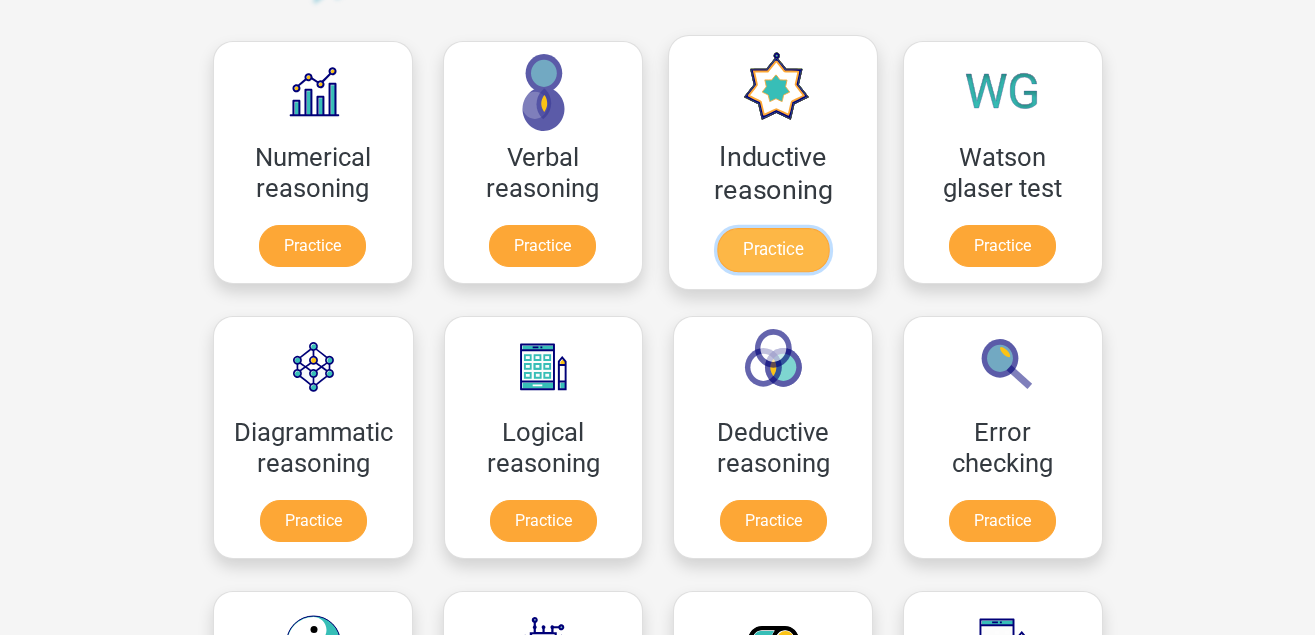 click on "Practice" at bounding box center [772, 250] 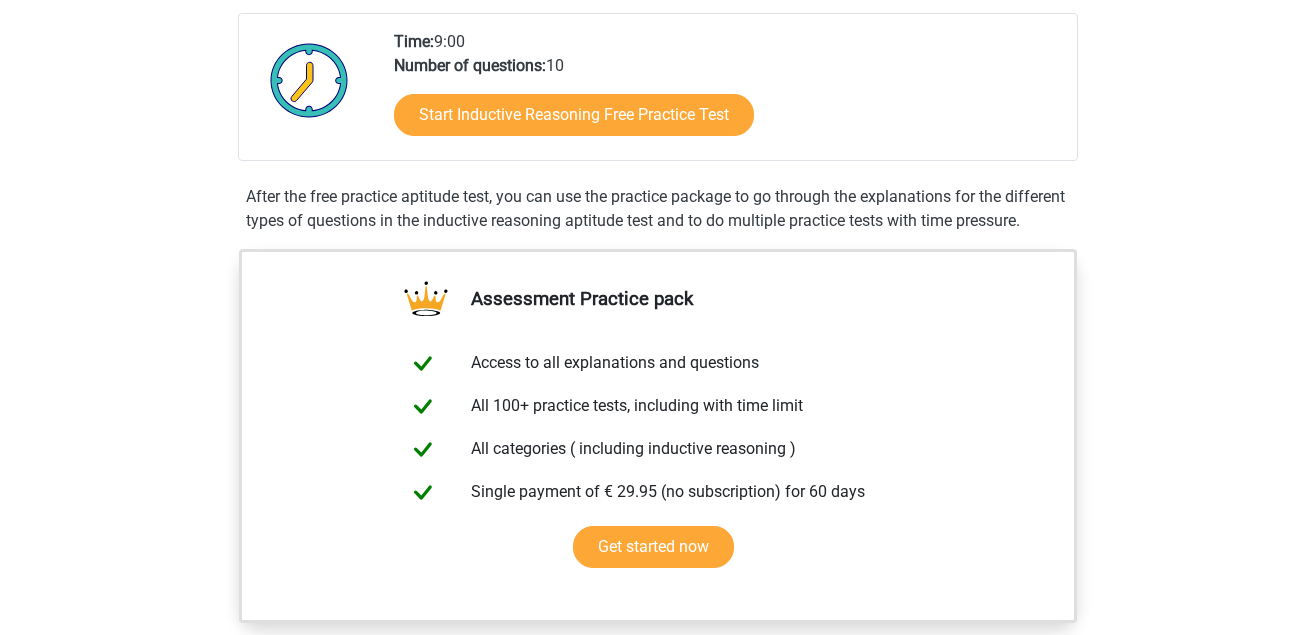 scroll, scrollTop: 595, scrollLeft: 0, axis: vertical 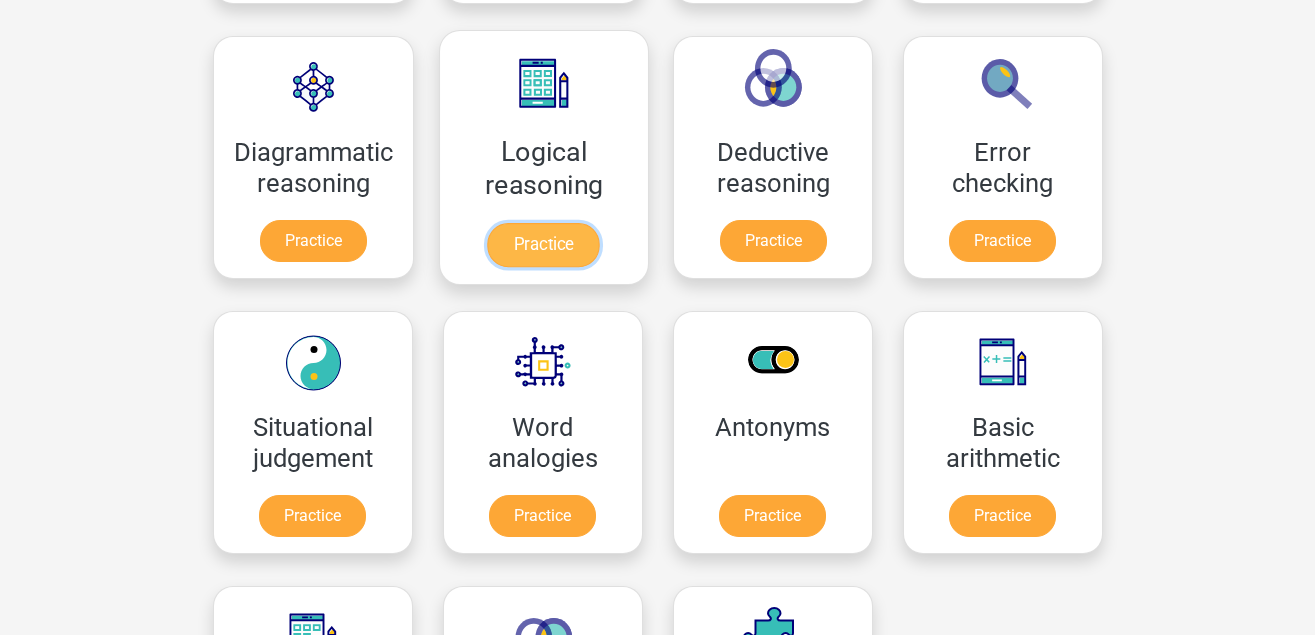 click on "Practice" at bounding box center [543, 245] 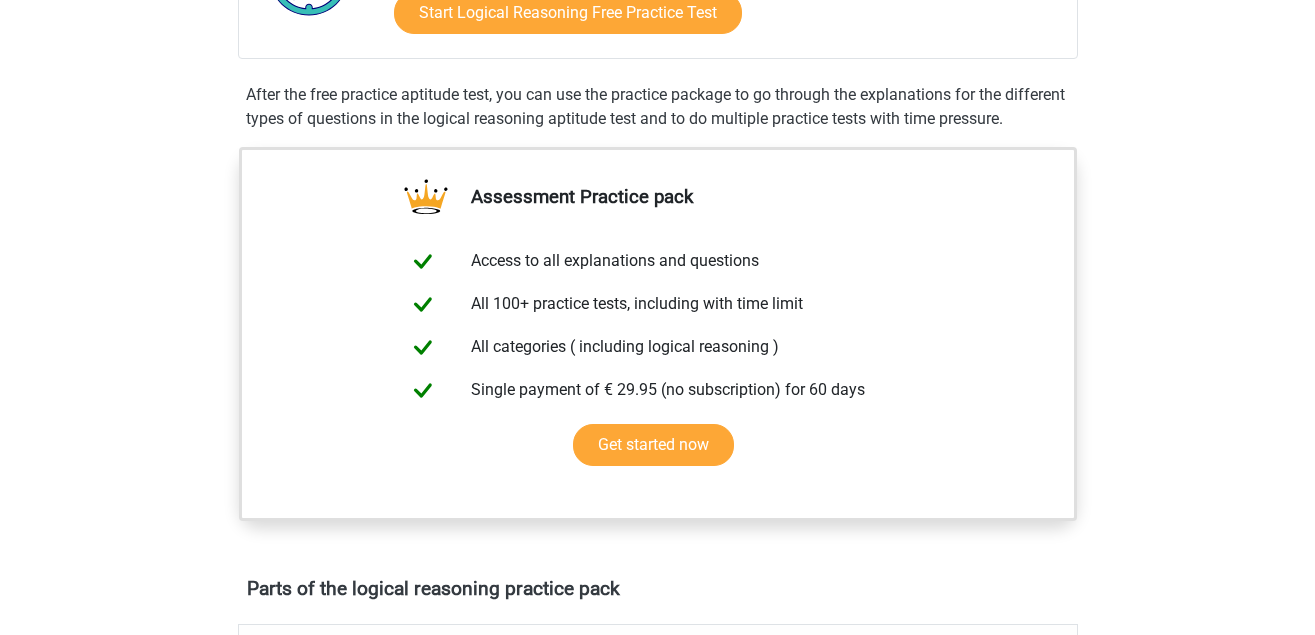 scroll, scrollTop: 587, scrollLeft: 0, axis: vertical 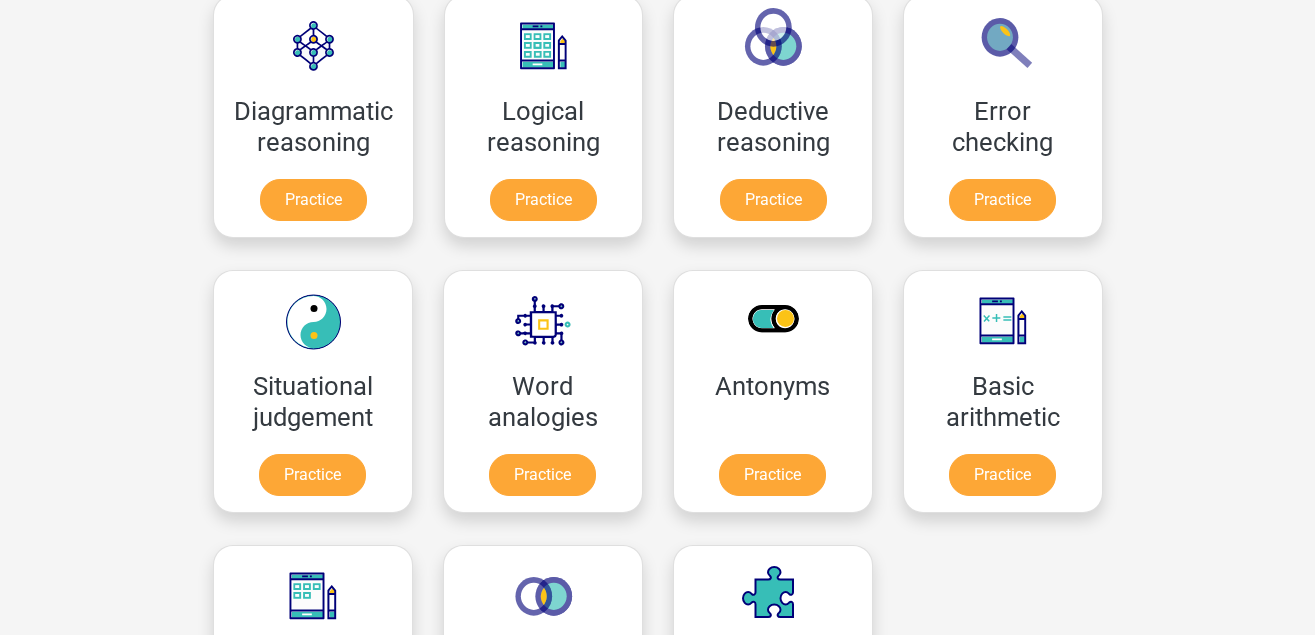click on "Logical reasoning
Practice" at bounding box center (544, 116) 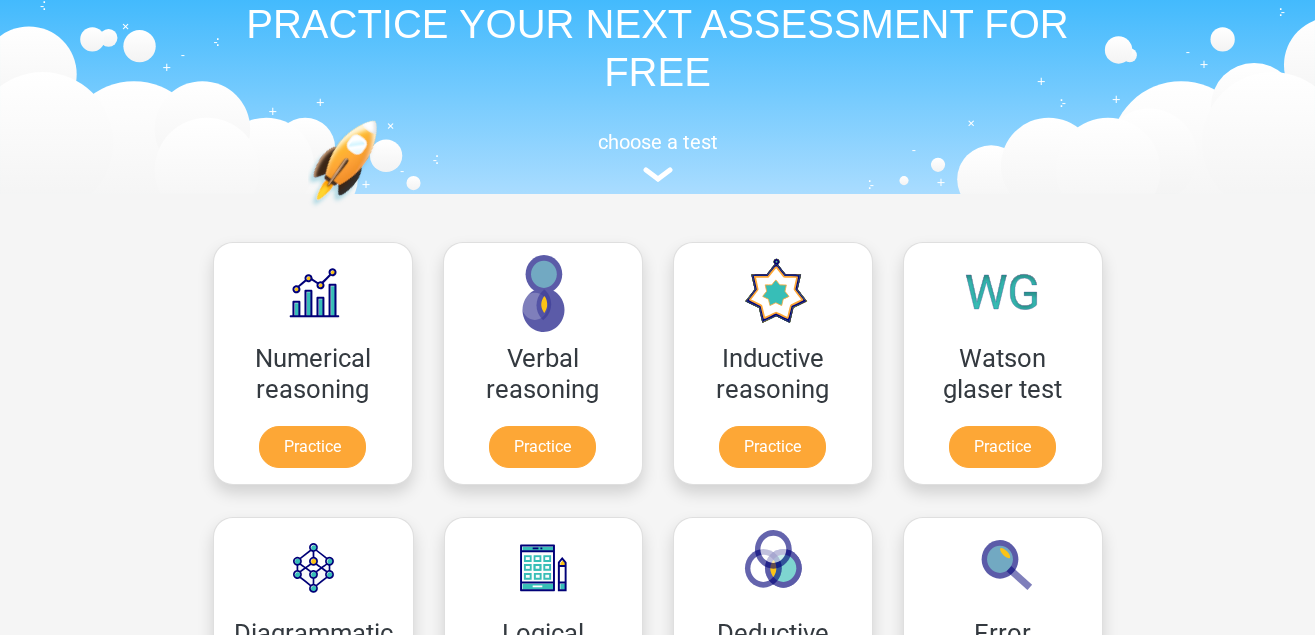 scroll, scrollTop: 0, scrollLeft: 0, axis: both 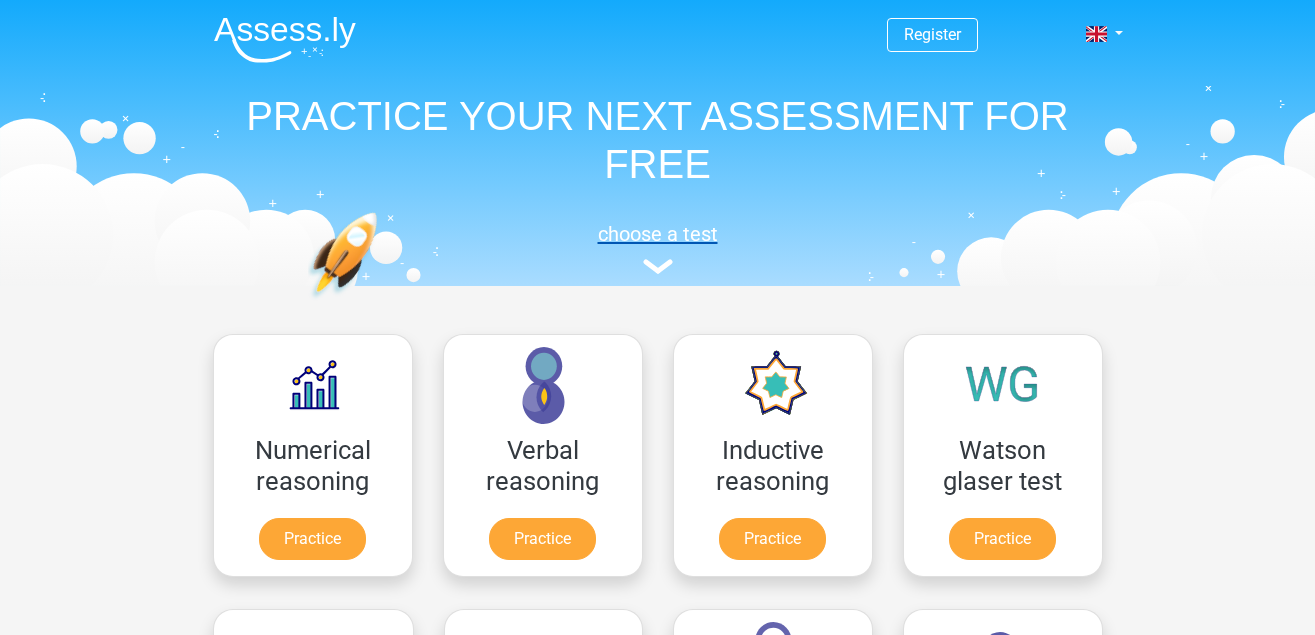 click on "choose a test" at bounding box center [658, 234] 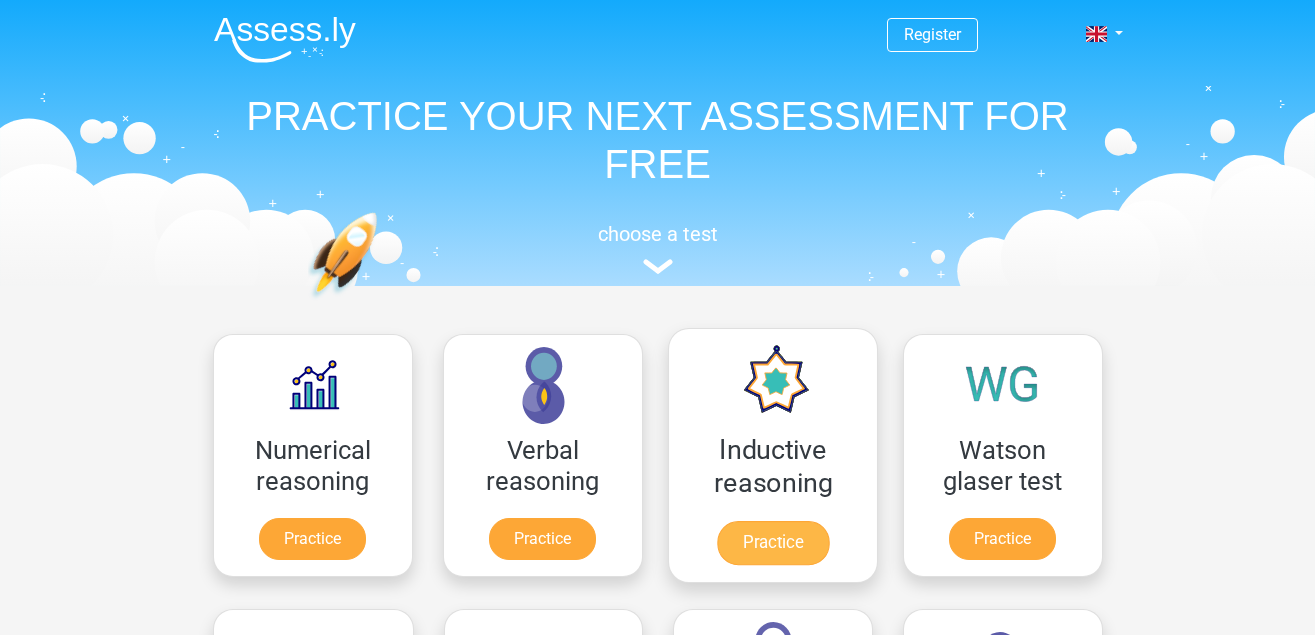 scroll, scrollTop: 236, scrollLeft: 0, axis: vertical 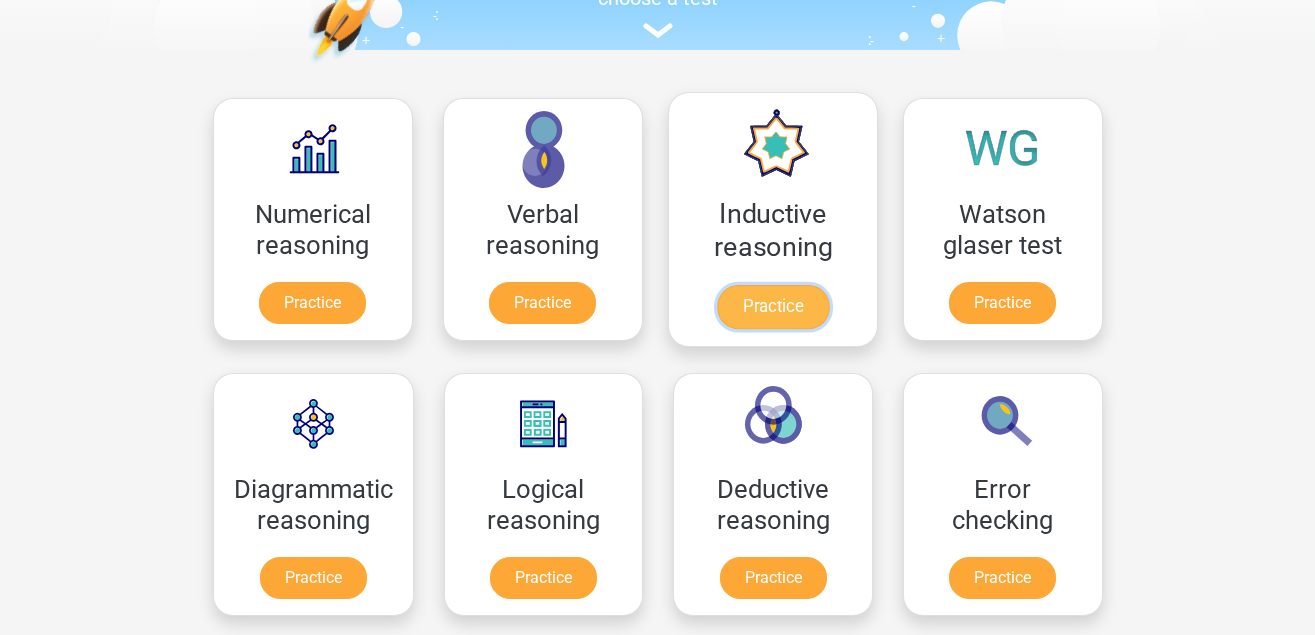 click on "Practice" at bounding box center (772, 307) 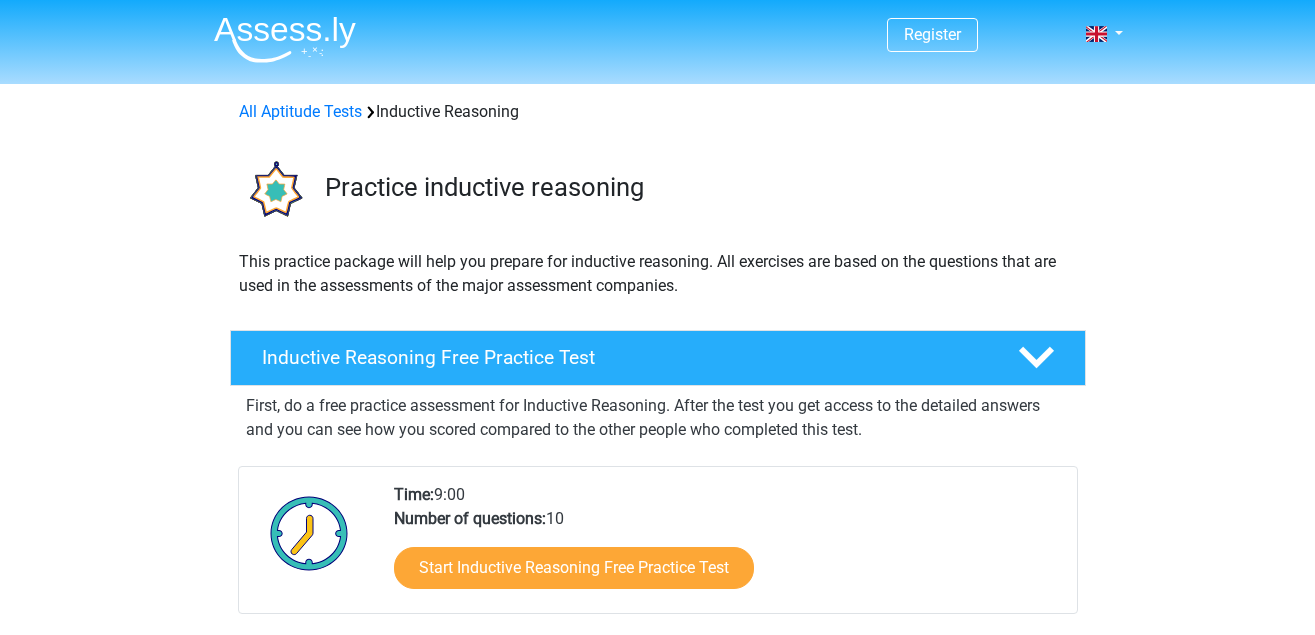 scroll, scrollTop: 0, scrollLeft: 0, axis: both 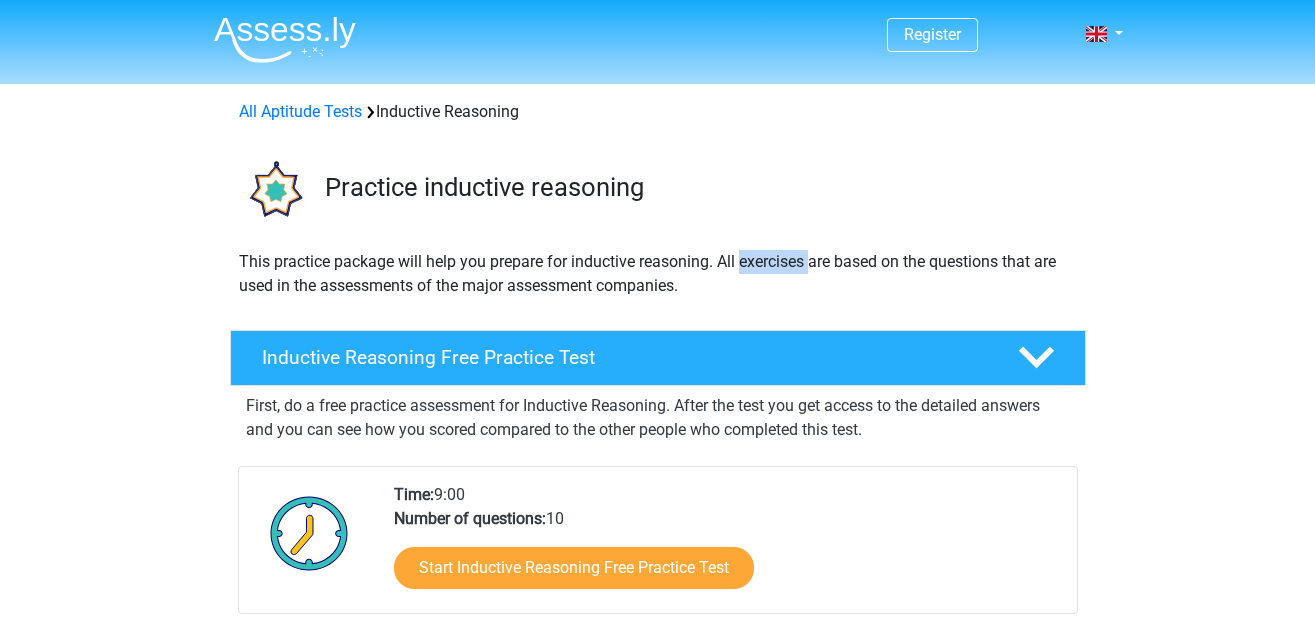 click on "This practice package will help you prepare for inductive reasoning. All exercises are based on the questions that are used in the assessments of the major assessment companies." at bounding box center [658, 274] 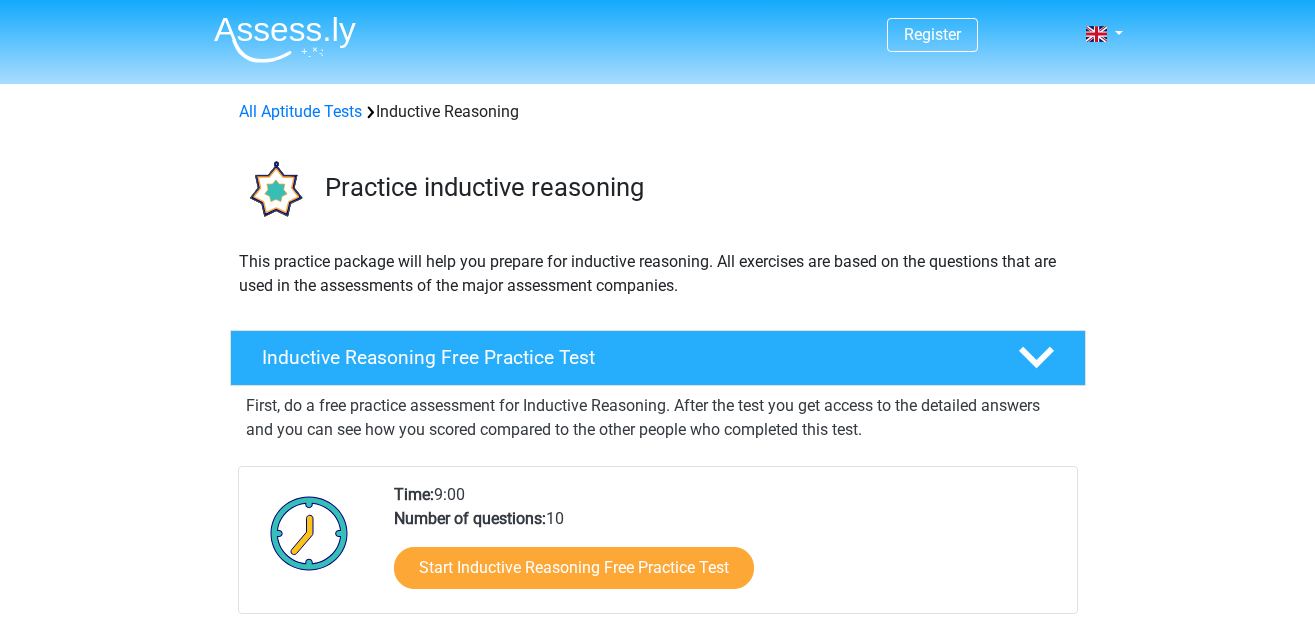 click on "This practice package will help you prepare for inductive reasoning. All exercises are based on the questions that are used in the assessments of the major assessment companies." at bounding box center (658, 274) 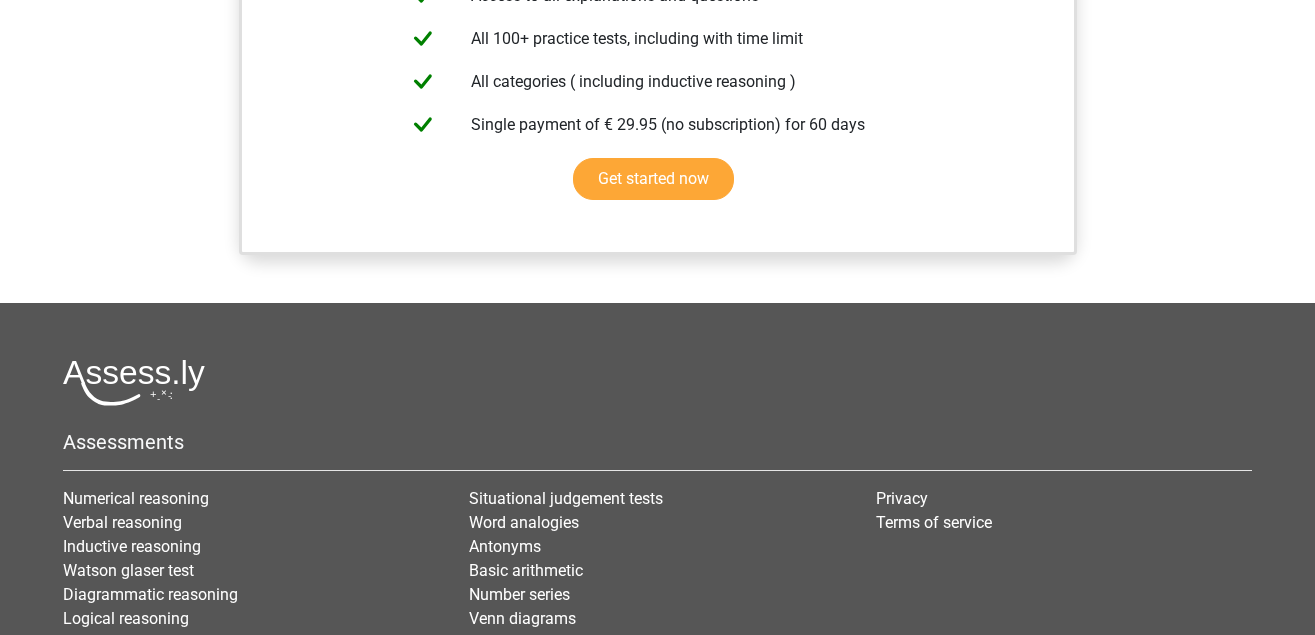 scroll, scrollTop: 1687, scrollLeft: 0, axis: vertical 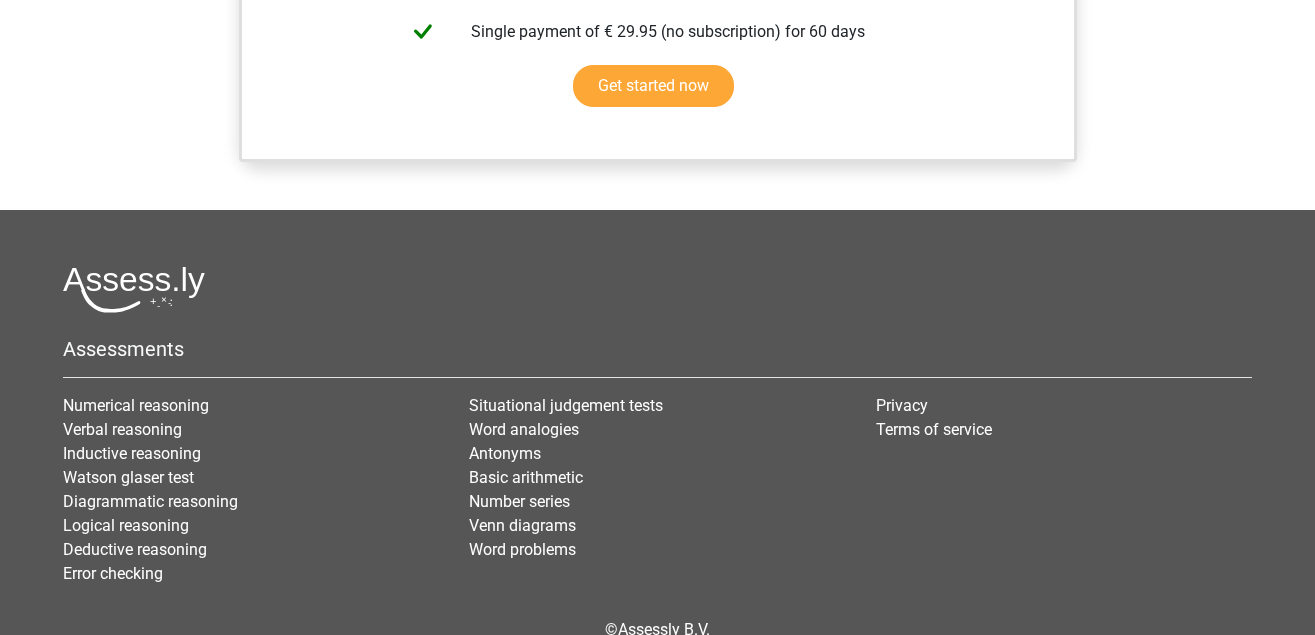 click on "Assessments
Numerical reasoning
Verbal reasoning
Inductive reasoning
Watson glaser test
Diagrammatic reasoning
Logical reasoning
Antonyms" at bounding box center [657, 474] 